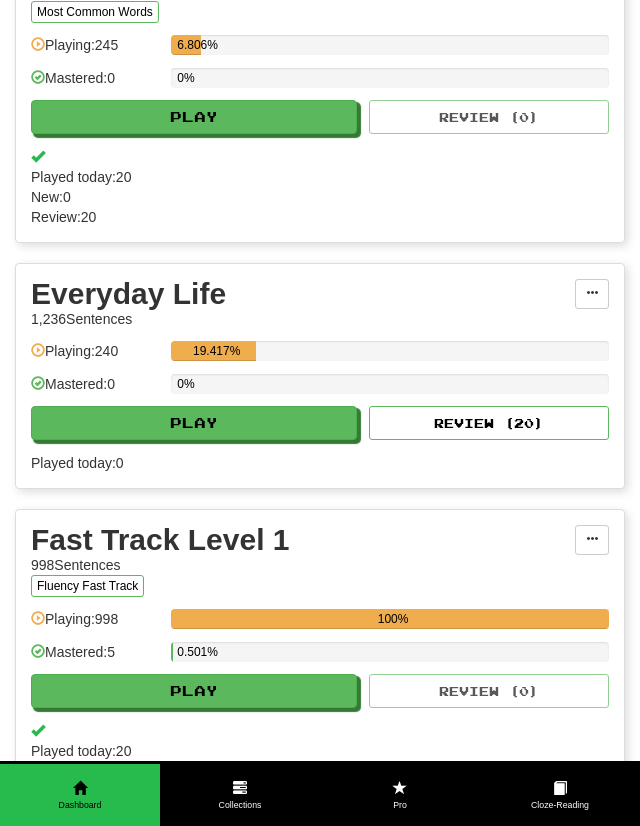 scroll, scrollTop: 866, scrollLeft: 0, axis: vertical 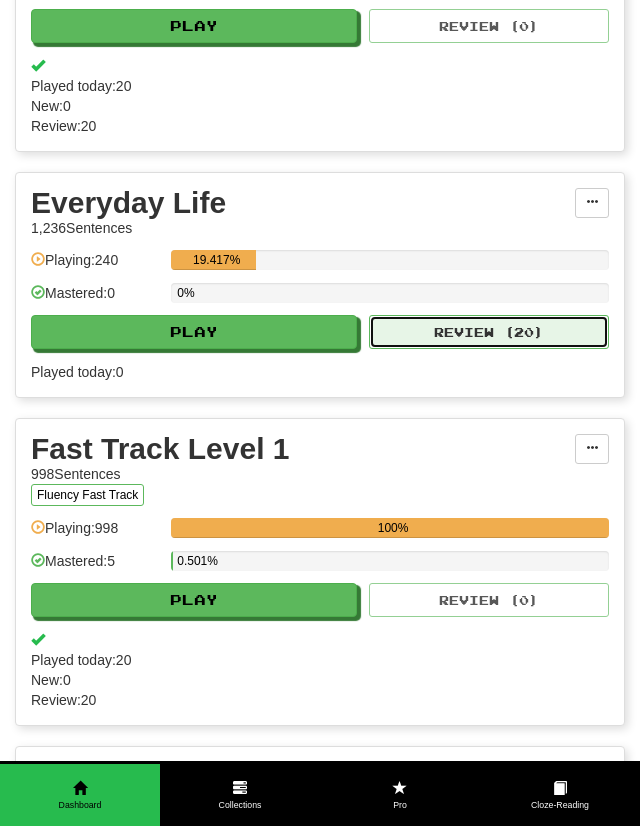 click on "Review ( 20 )" at bounding box center (489, 332) 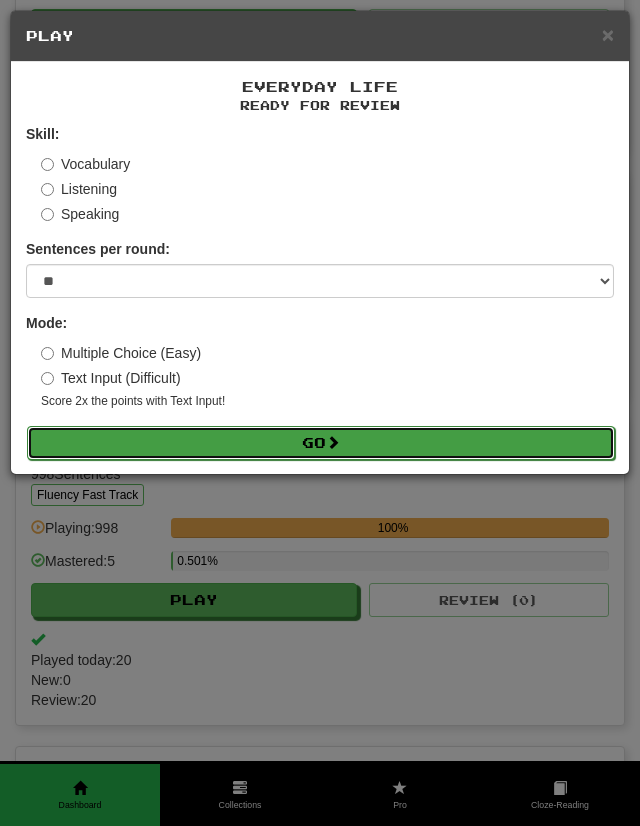click on "Go" at bounding box center (321, 443) 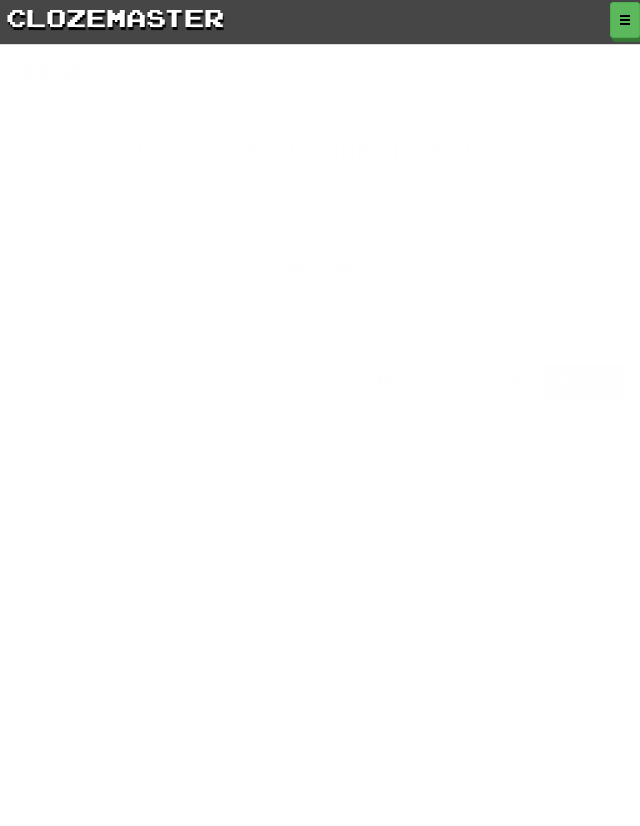 scroll, scrollTop: 0, scrollLeft: 0, axis: both 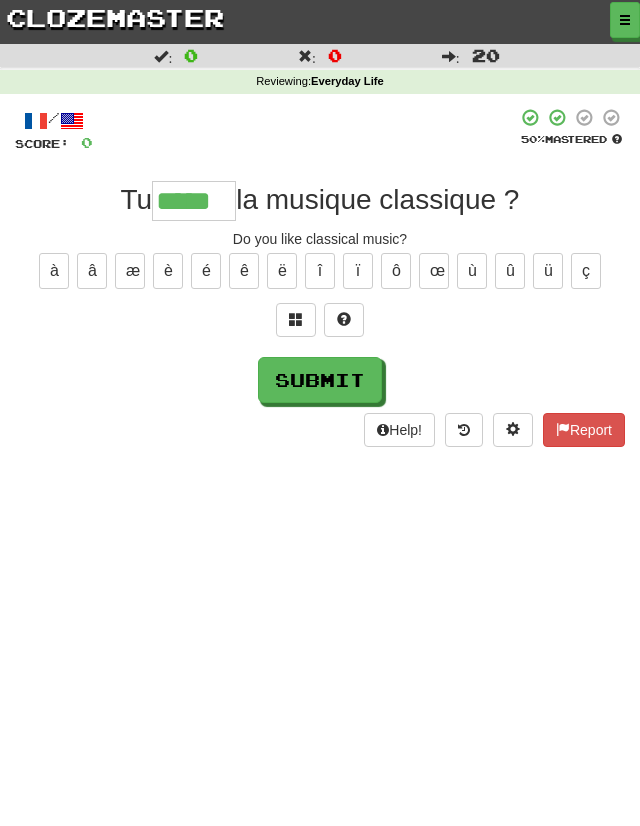 type on "*****" 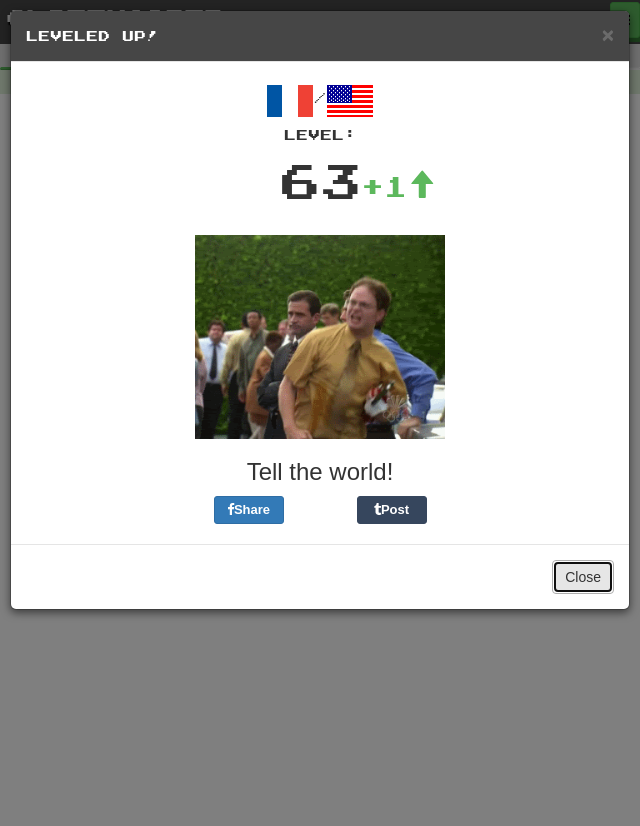 click on "Close" at bounding box center [583, 577] 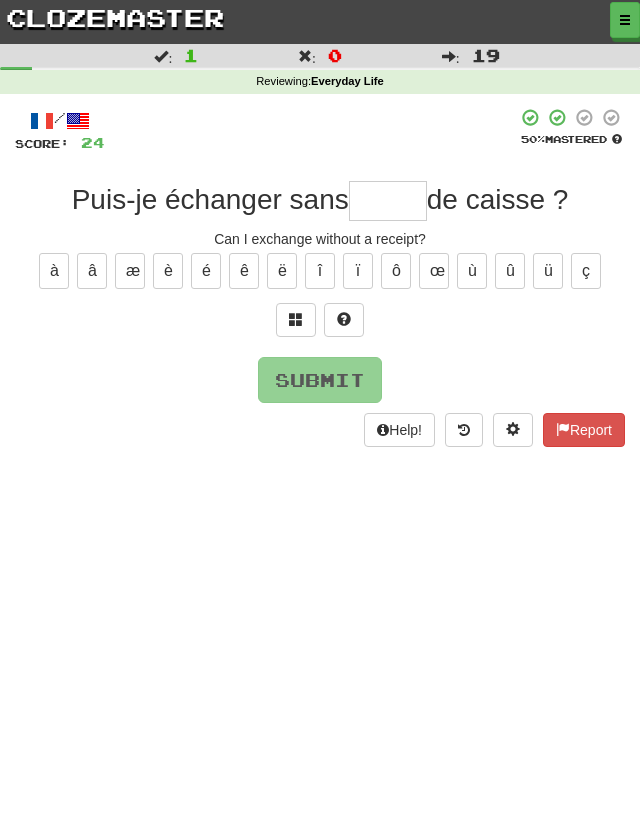 click at bounding box center (388, 201) 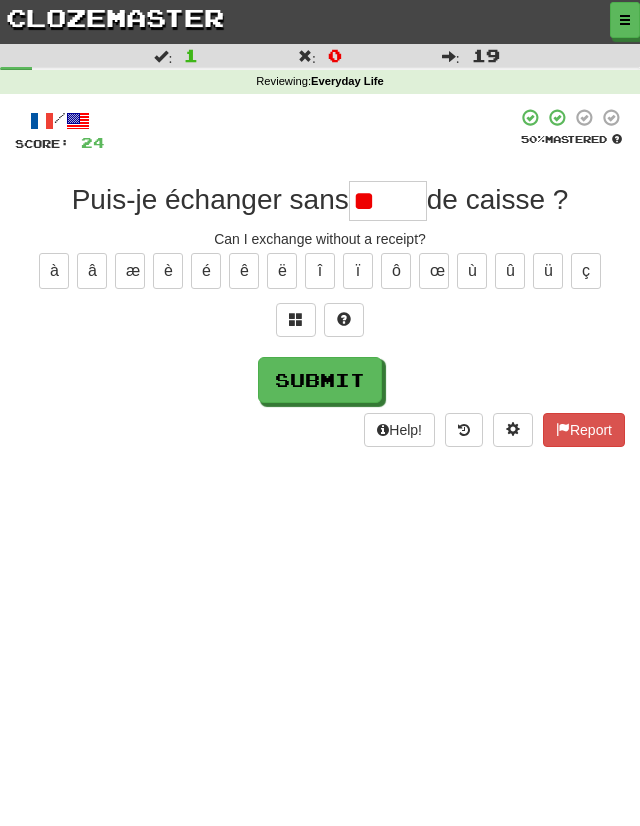 type on "*" 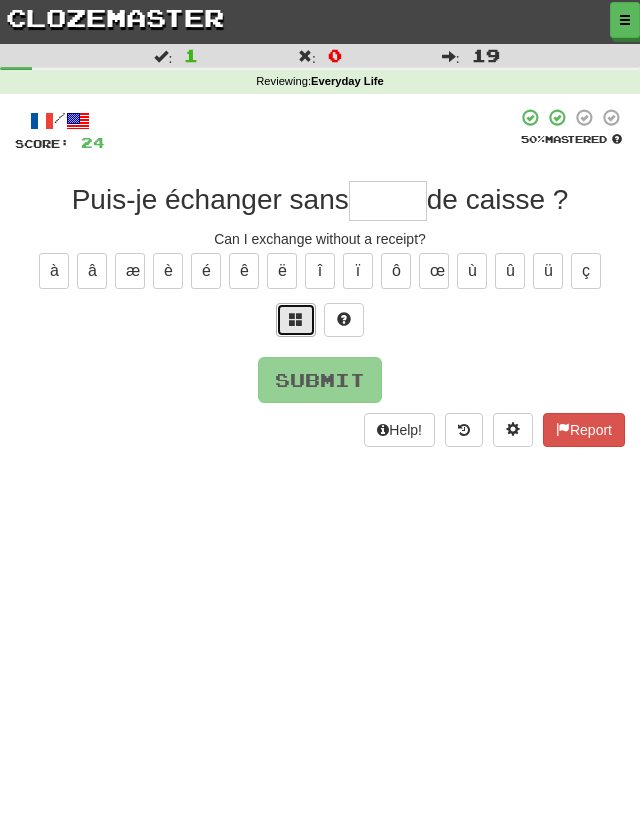click at bounding box center (296, 319) 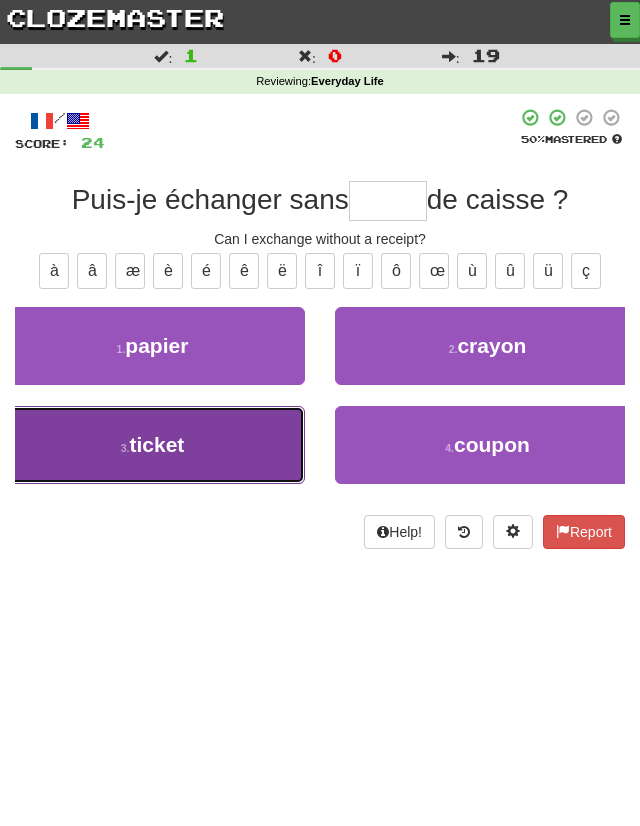 click on "3 .  ticket" at bounding box center (152, 445) 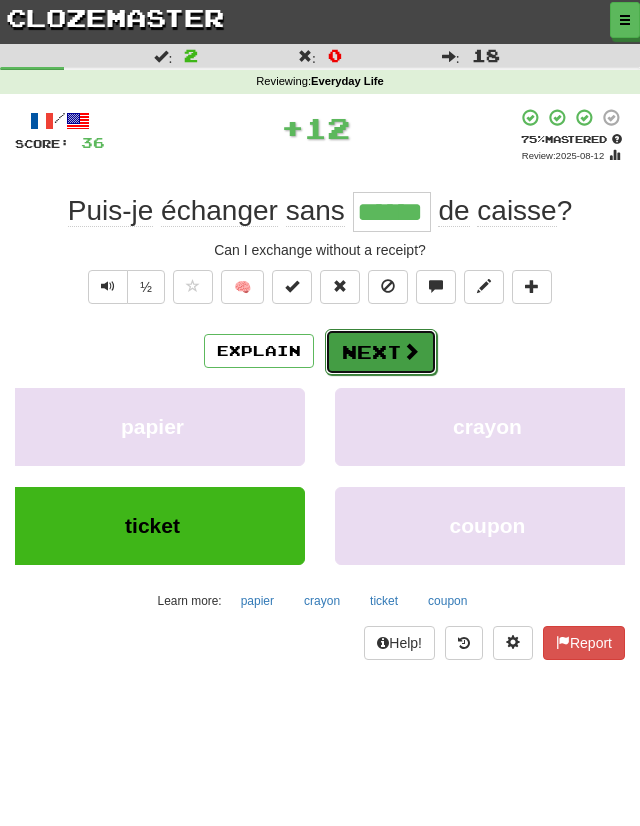 click at bounding box center [411, 351] 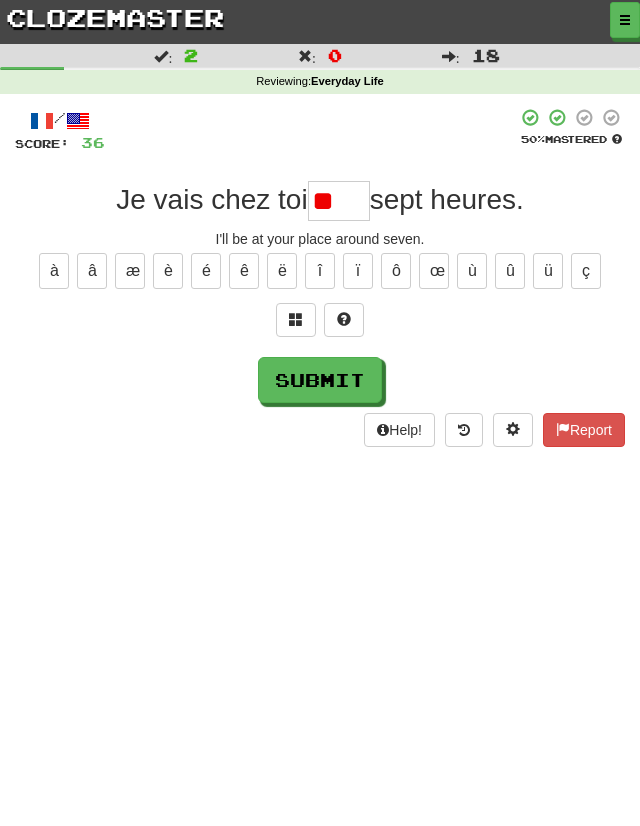 type on "*" 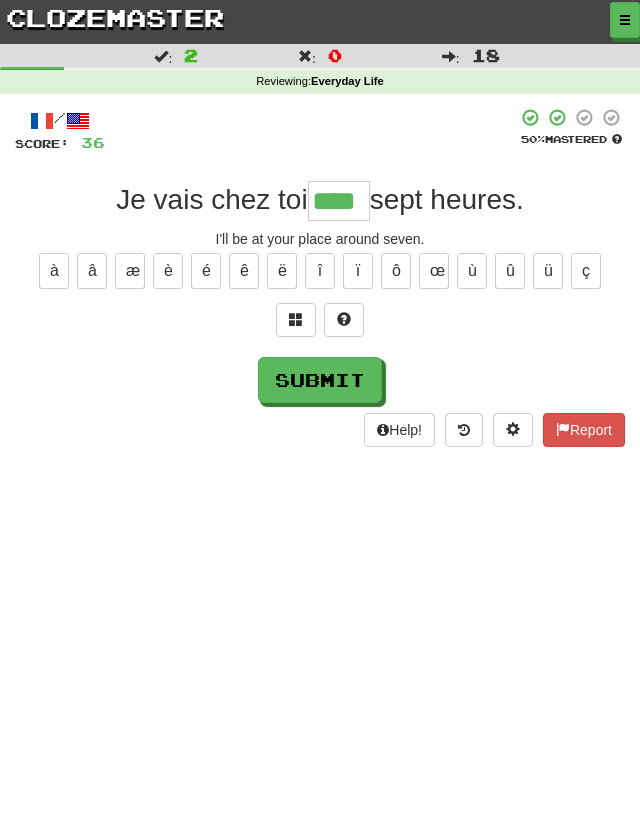 type on "****" 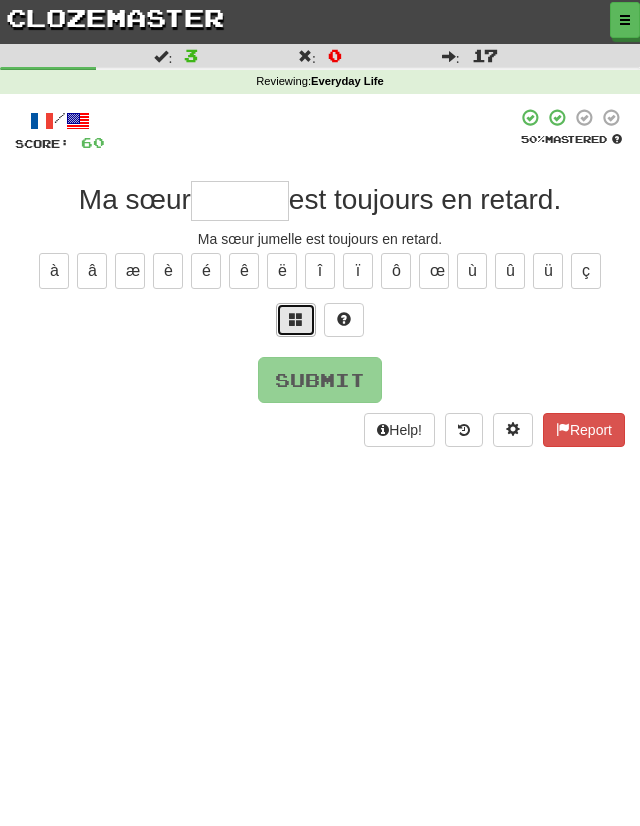 click at bounding box center (296, 319) 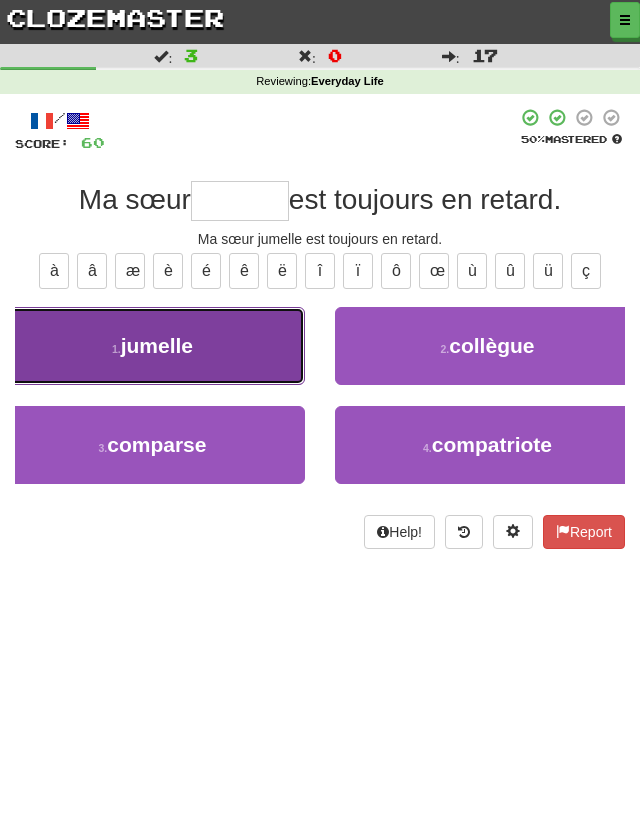 click on "1 .  jumelle" at bounding box center (152, 346) 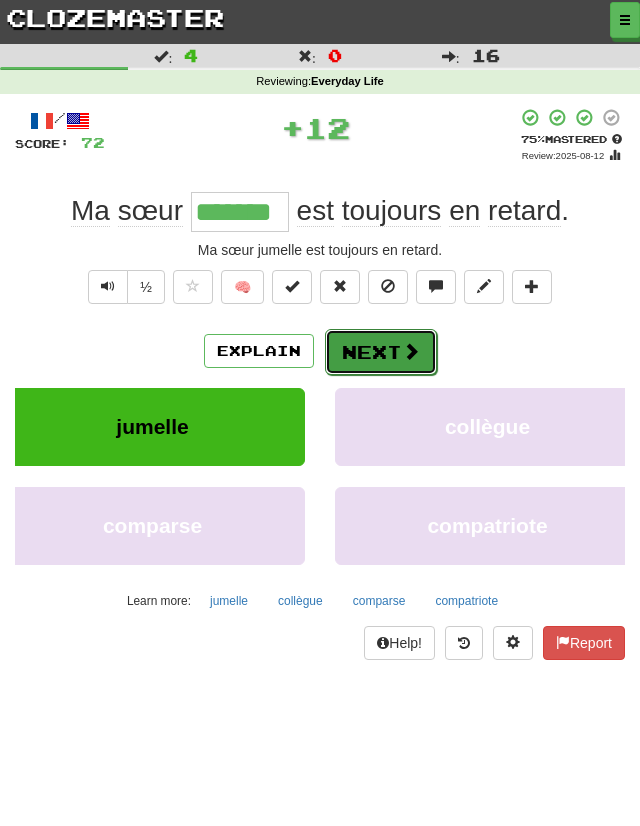 click on "Next" at bounding box center [381, 352] 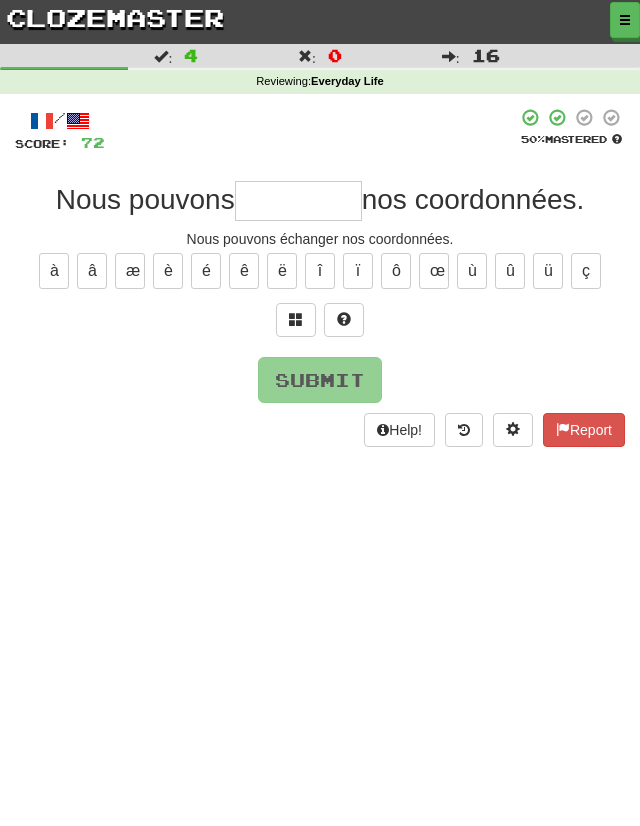 type on "*" 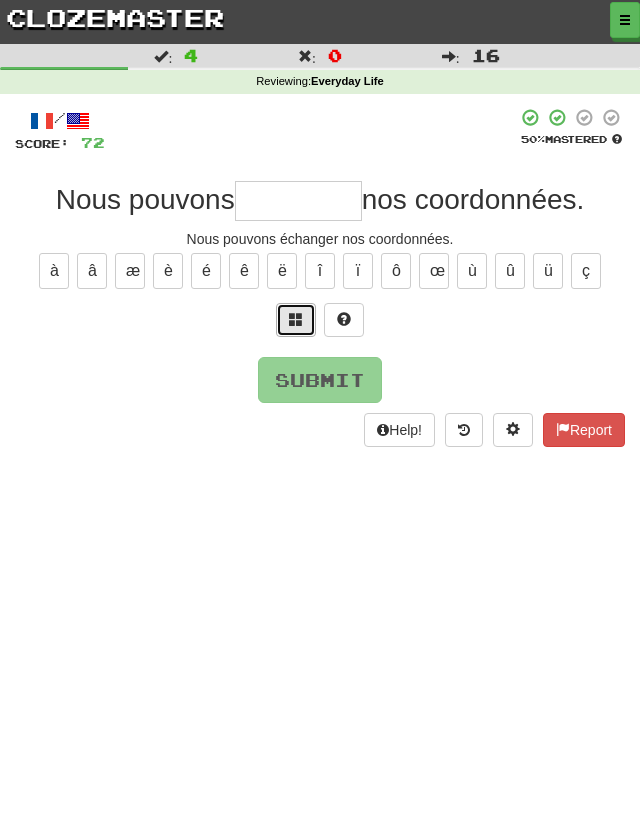 click at bounding box center (296, 320) 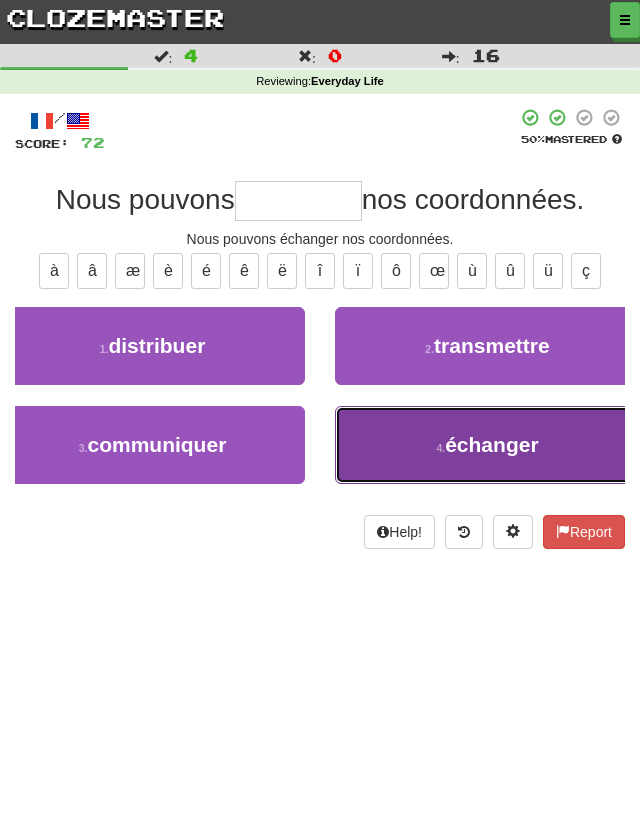 click on "4 .  échanger" at bounding box center (487, 445) 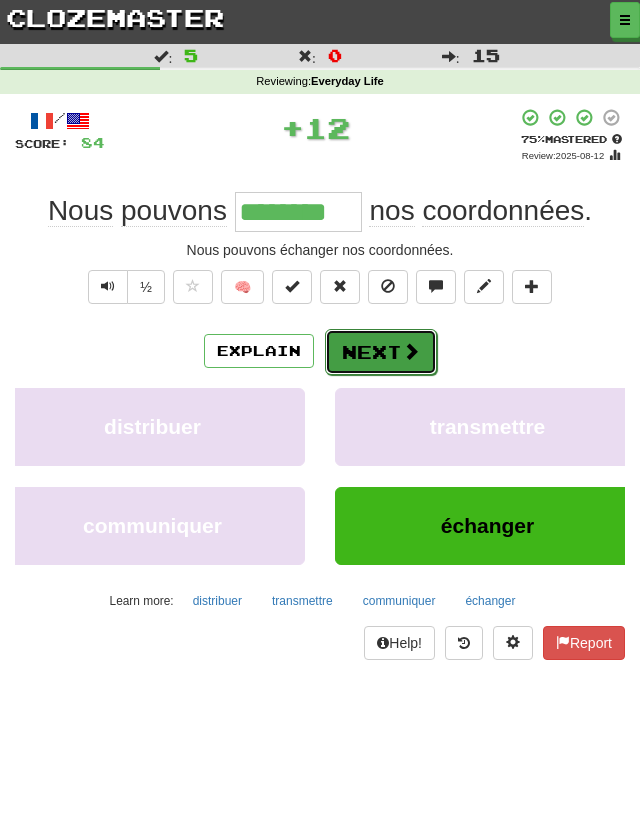 click on "Next" at bounding box center (381, 352) 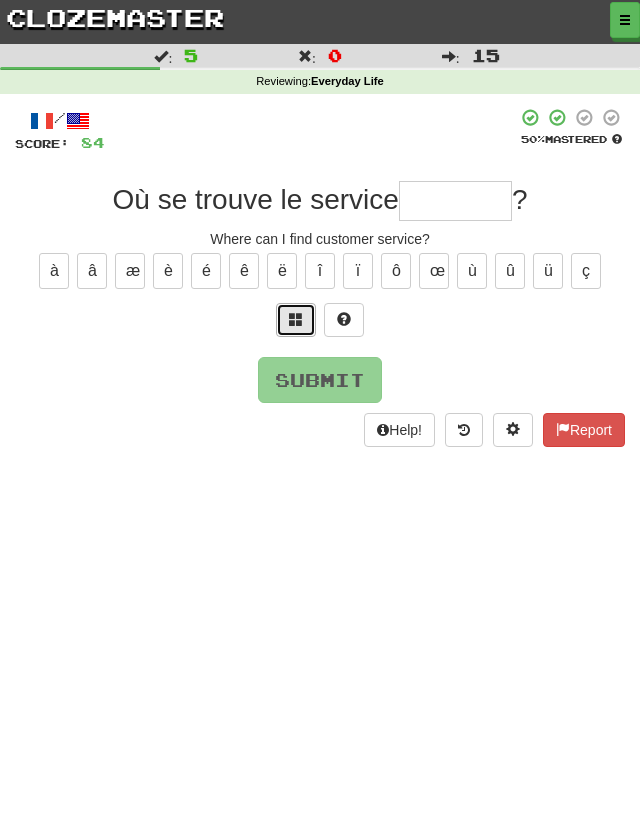 click at bounding box center [296, 319] 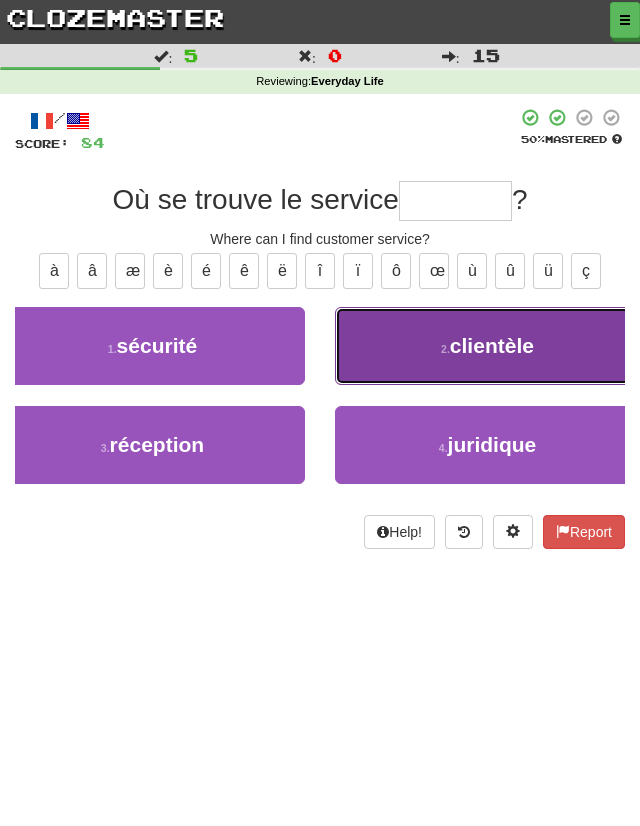 click on "2 .  clientèle" at bounding box center (487, 346) 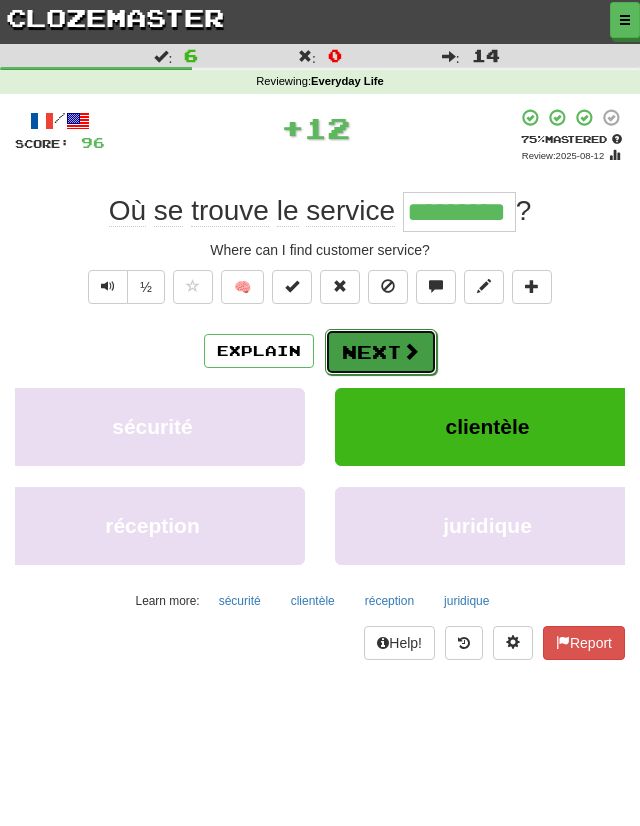 click on "Next" at bounding box center [381, 352] 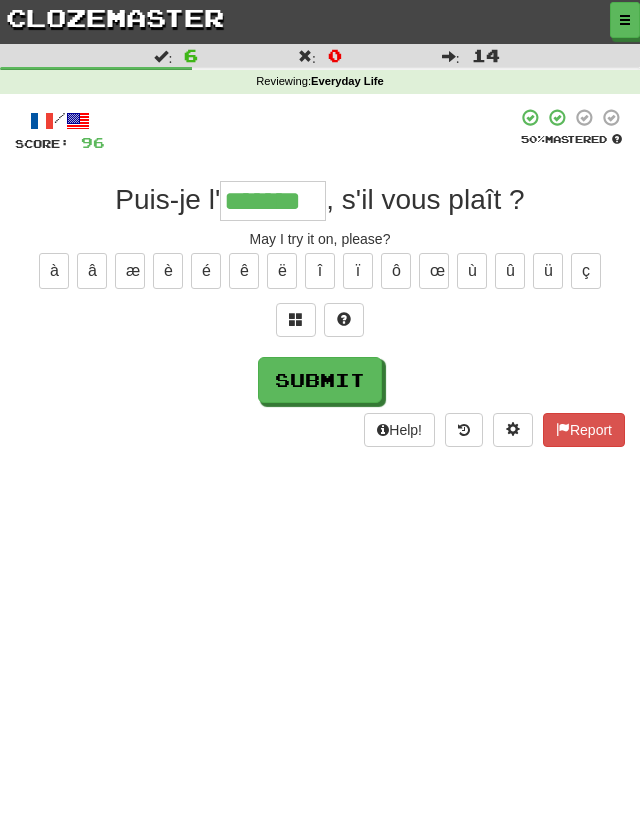 type on "*******" 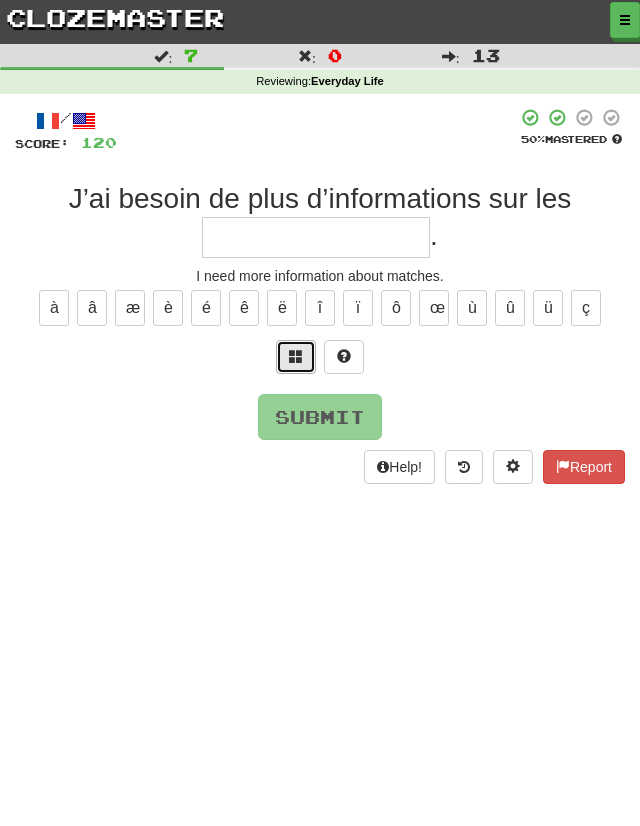 click at bounding box center [296, 356] 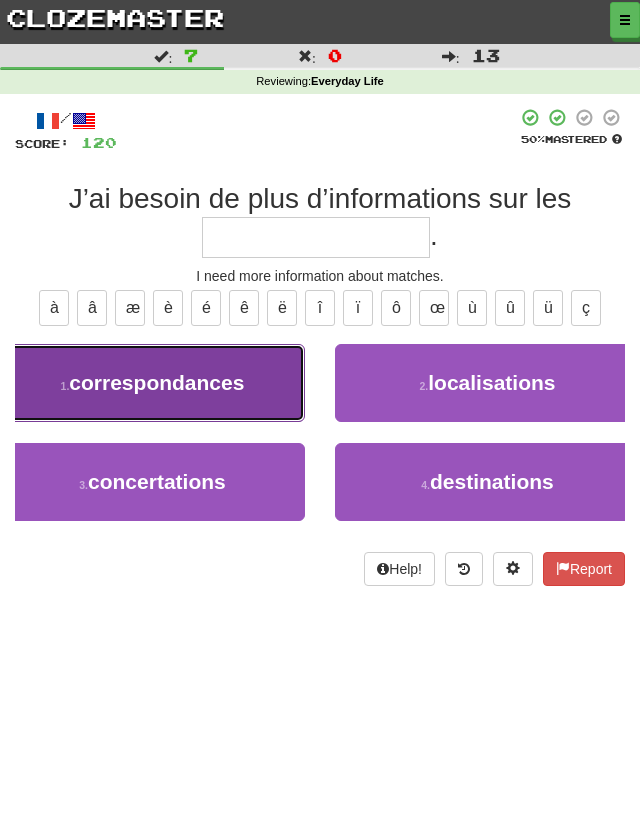 click on "1 .  correspondances" at bounding box center [152, 383] 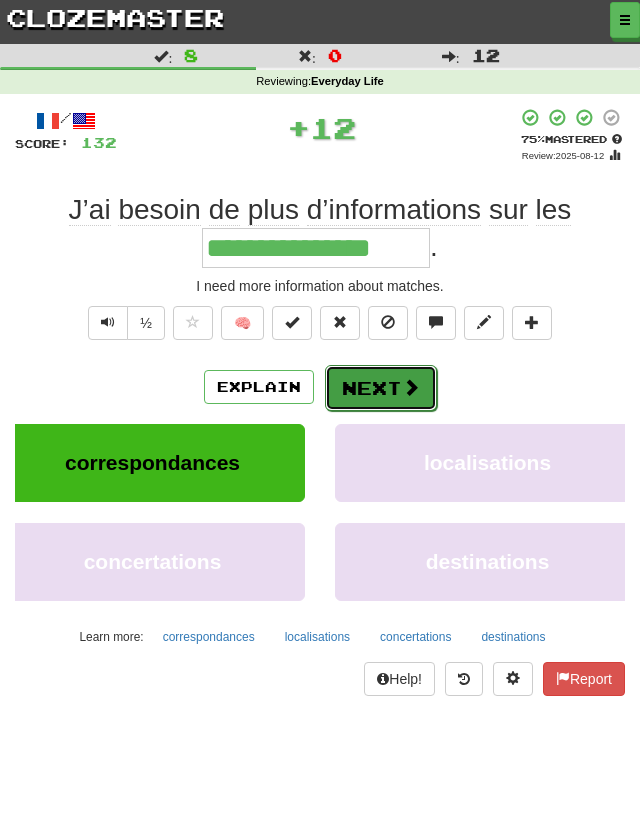 click on "Next" at bounding box center (381, 388) 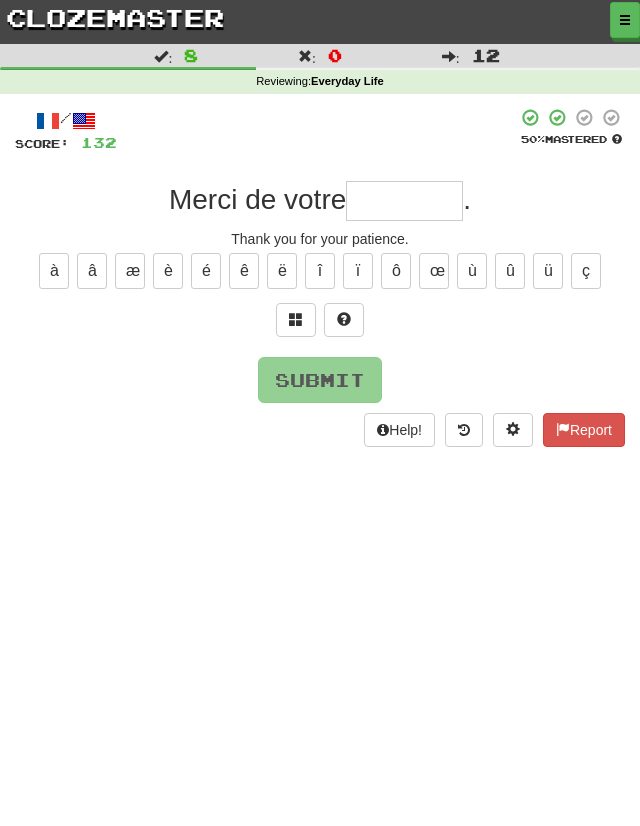 type on "*" 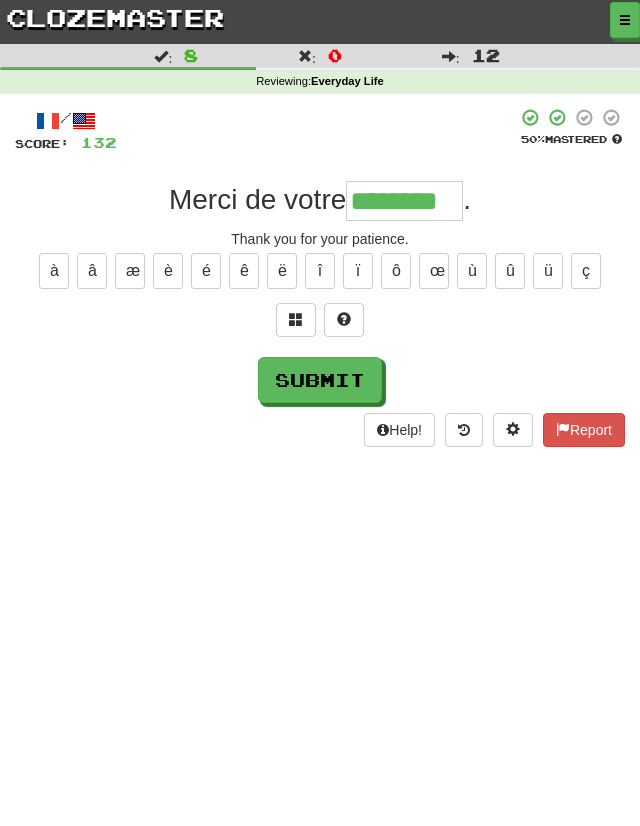 type on "********" 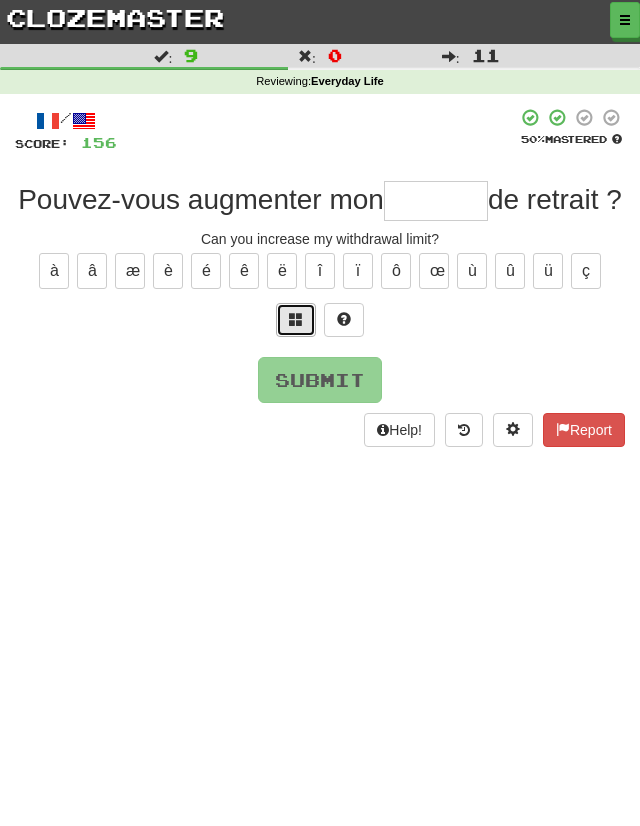 click at bounding box center (296, 320) 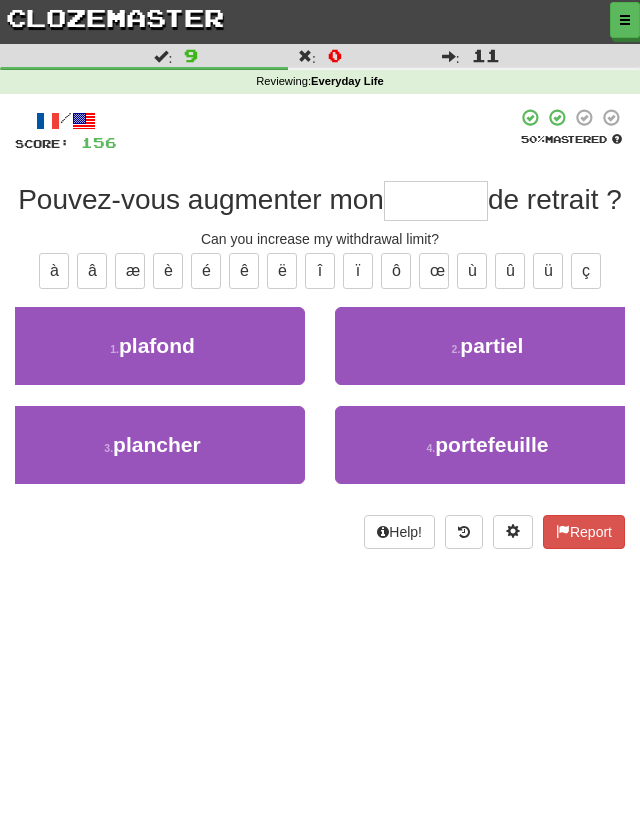 click on "1 .  plafond" at bounding box center (152, 356) 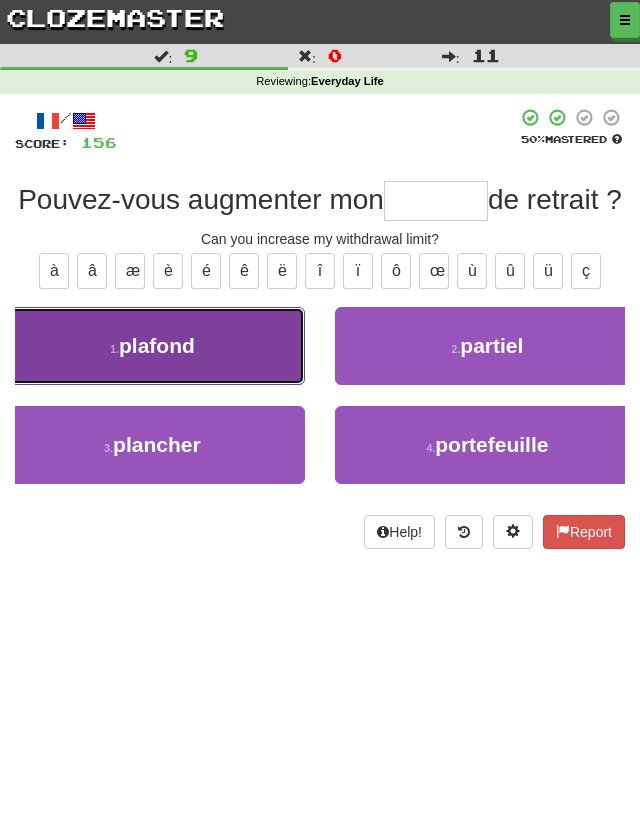 click on "1 .  plafond" at bounding box center [152, 346] 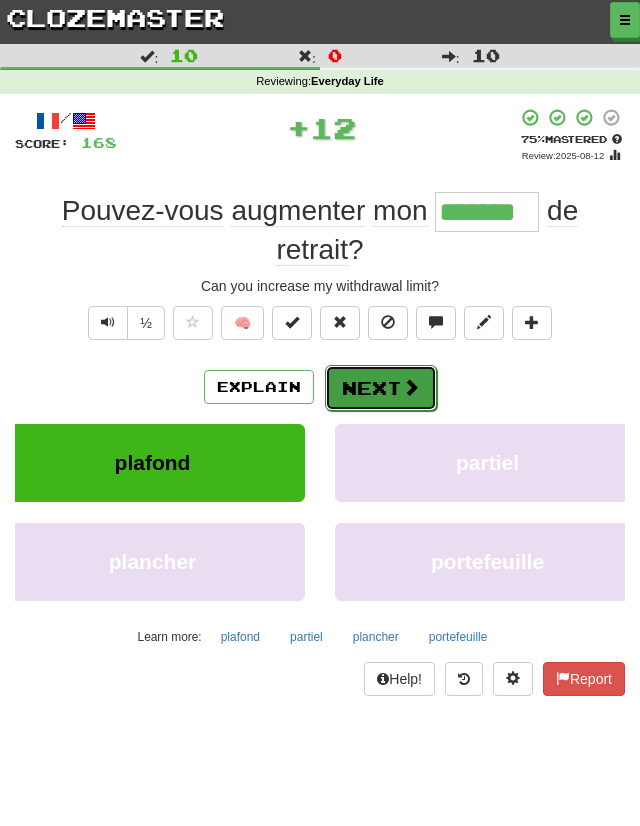 click on "Next" at bounding box center (381, 388) 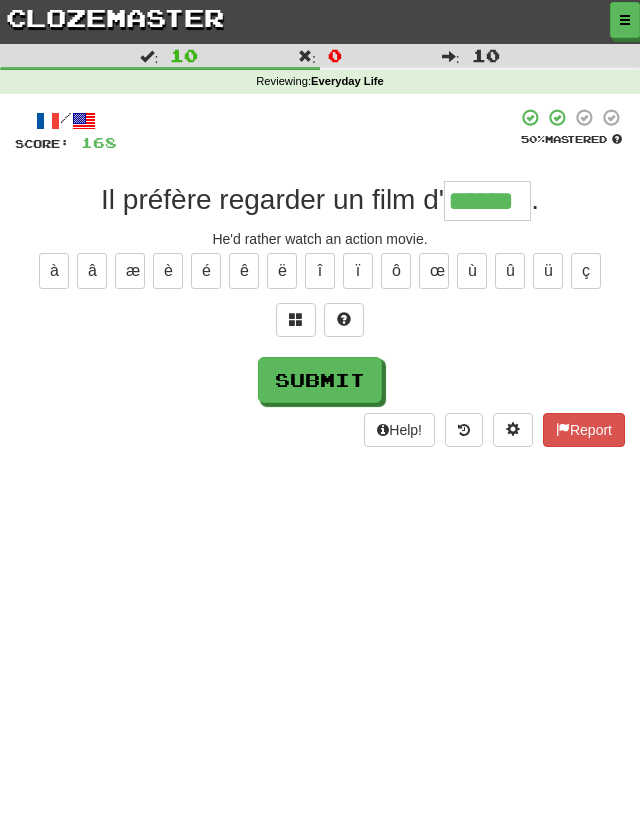 type on "******" 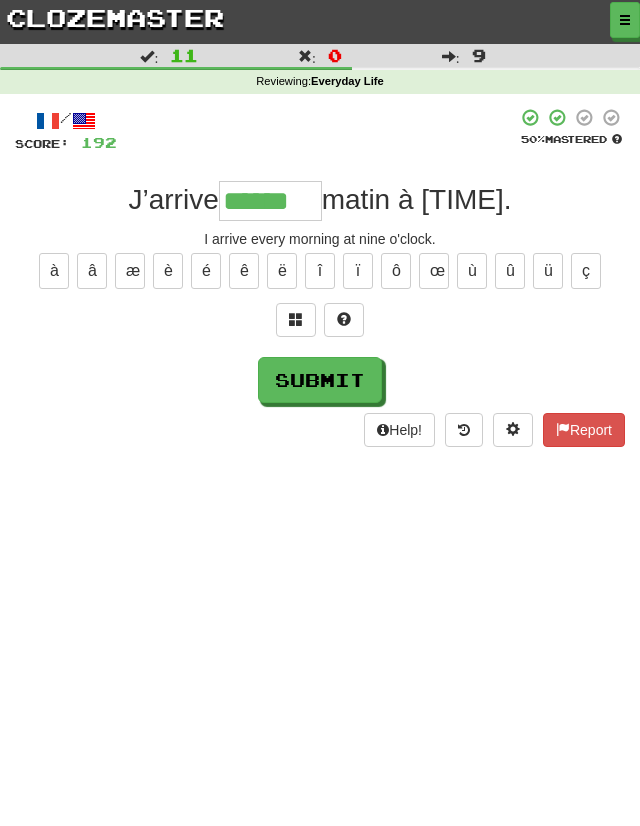 type on "******" 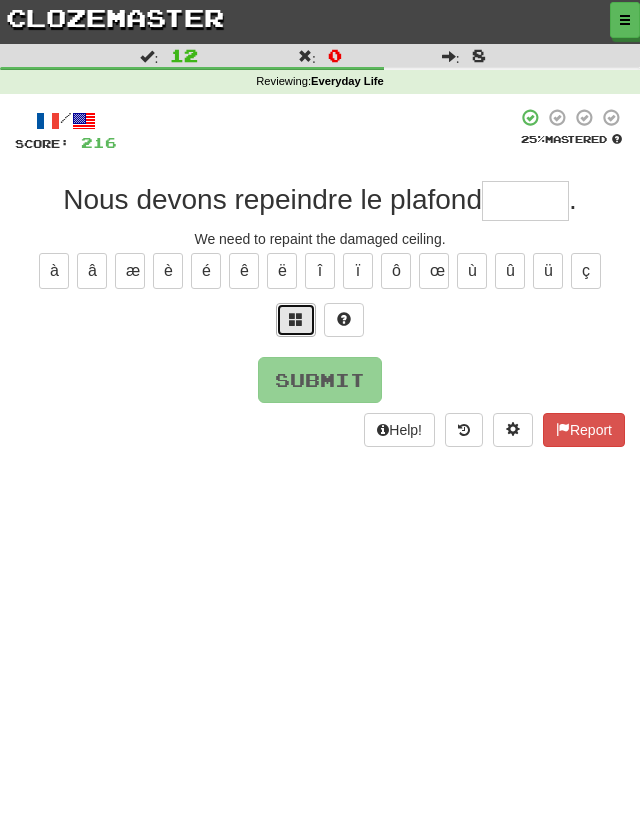 click at bounding box center (296, 320) 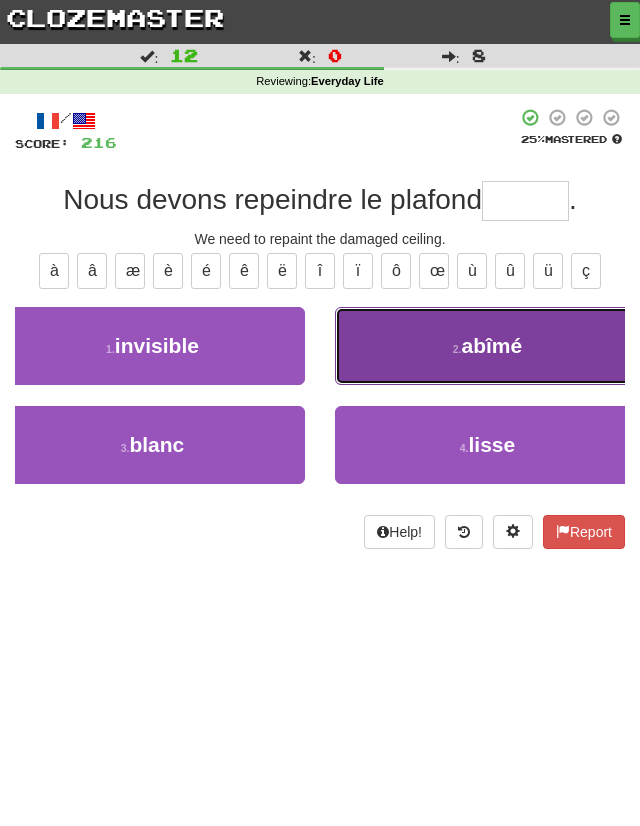click on "2 .  abîmé" at bounding box center [487, 346] 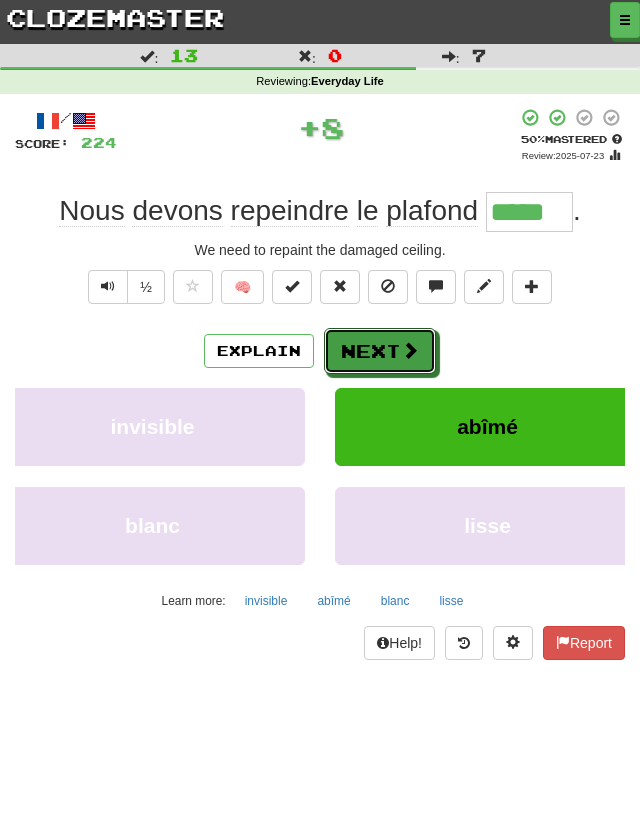 click on "Next" at bounding box center [380, 351] 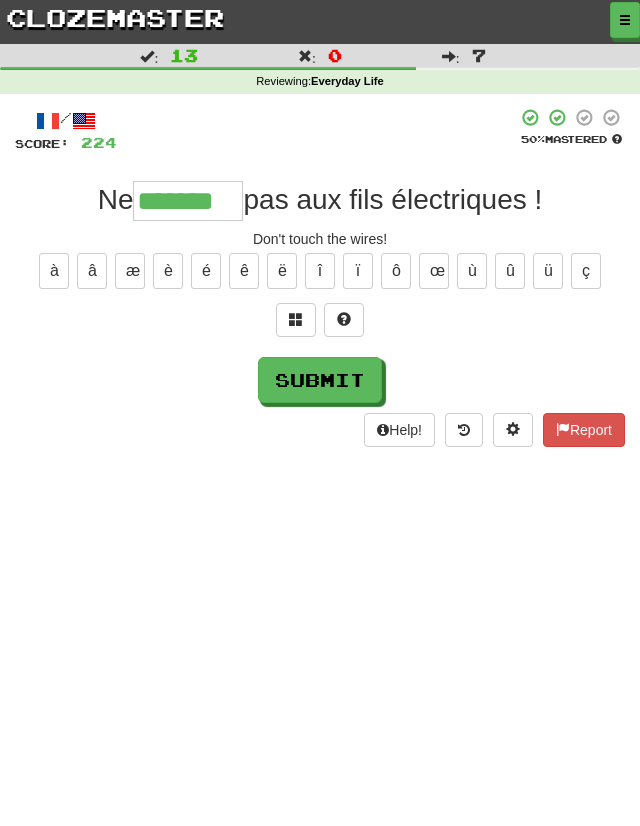 type on "*******" 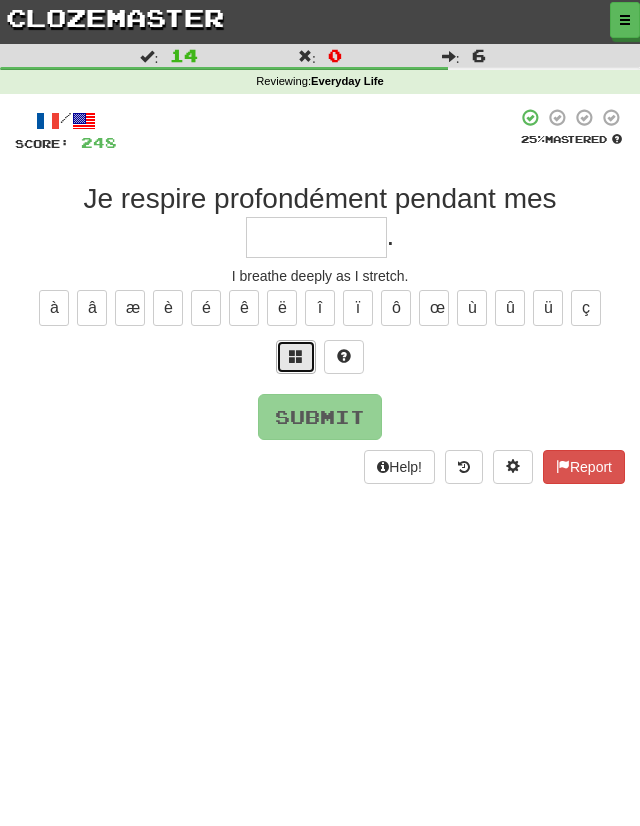 click at bounding box center (296, 356) 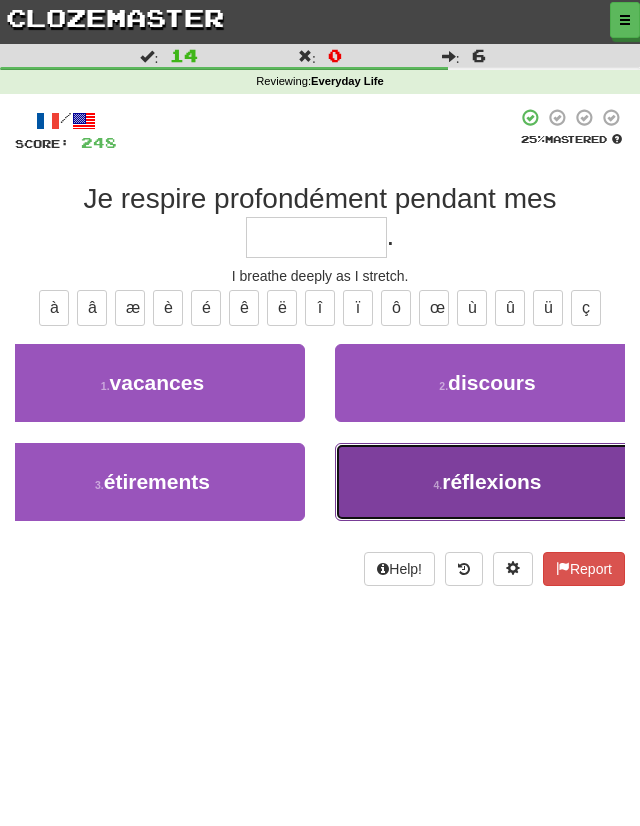 click on "4 .  réflexions" at bounding box center (487, 482) 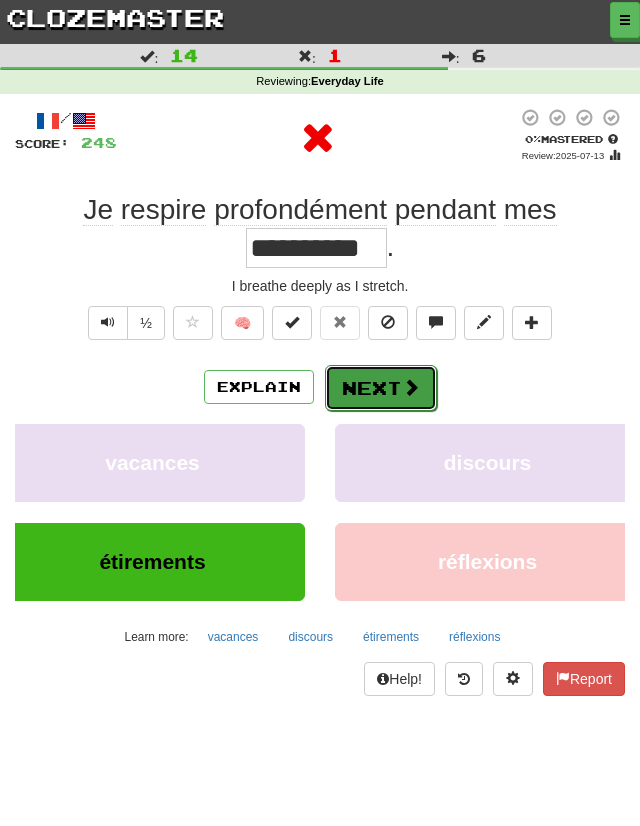 click on "Next" at bounding box center (381, 388) 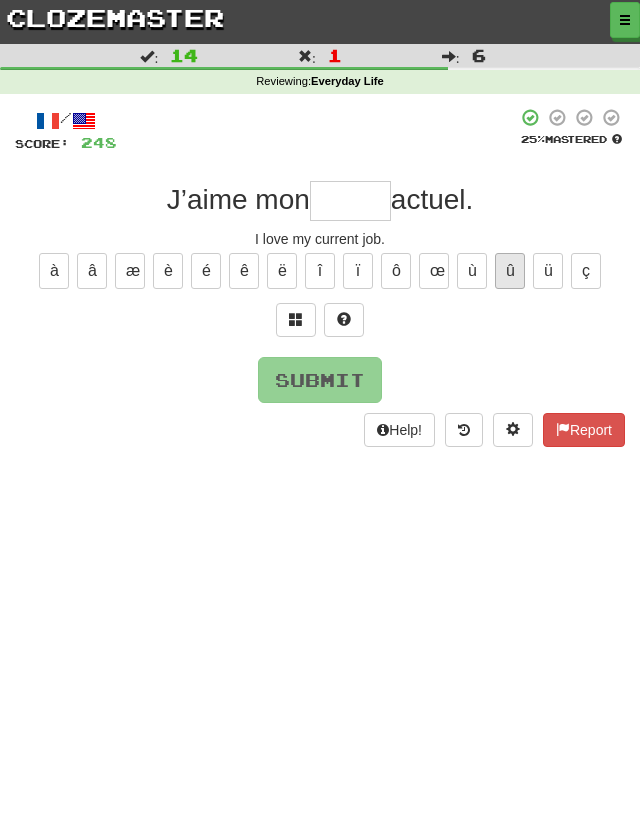 type on "*" 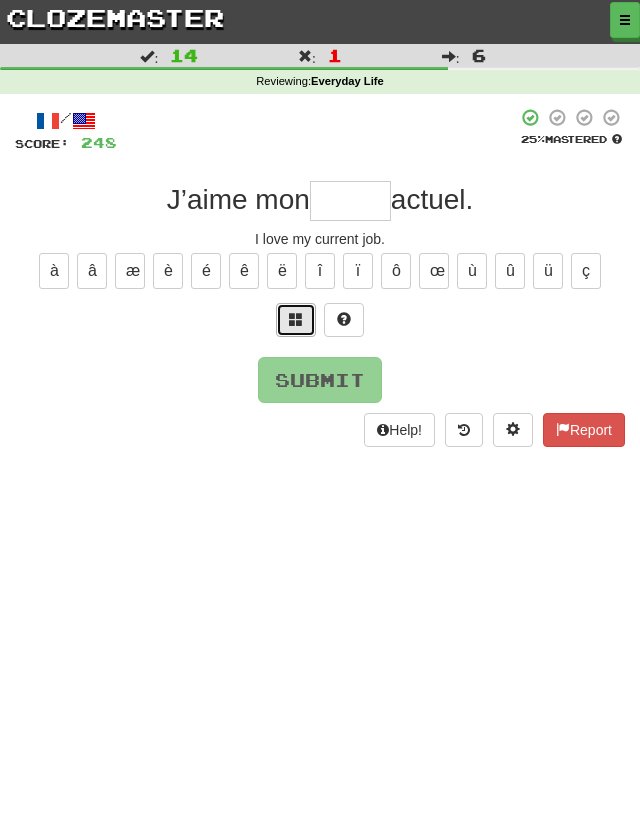click at bounding box center (296, 320) 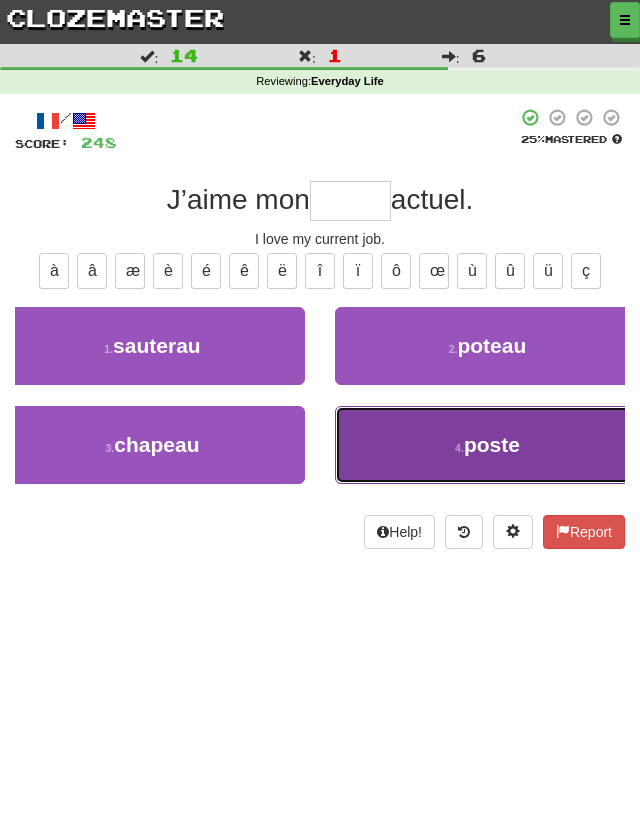 click on "4 .  poste" at bounding box center (487, 445) 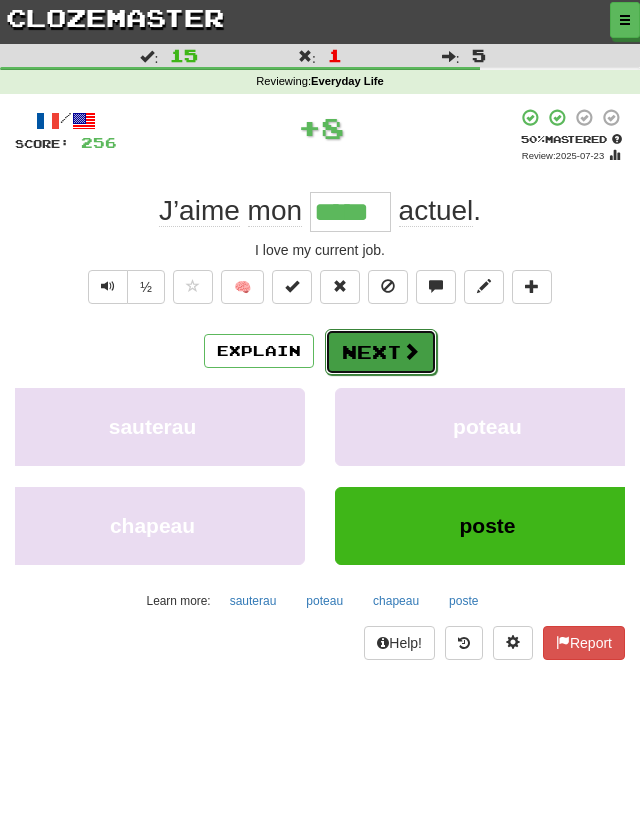 click on "Next" at bounding box center (381, 352) 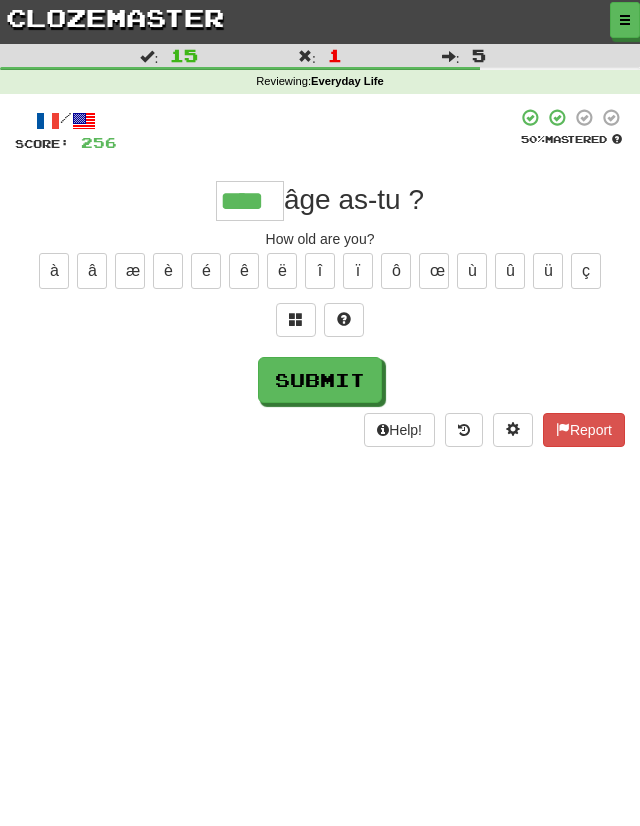 type on "****" 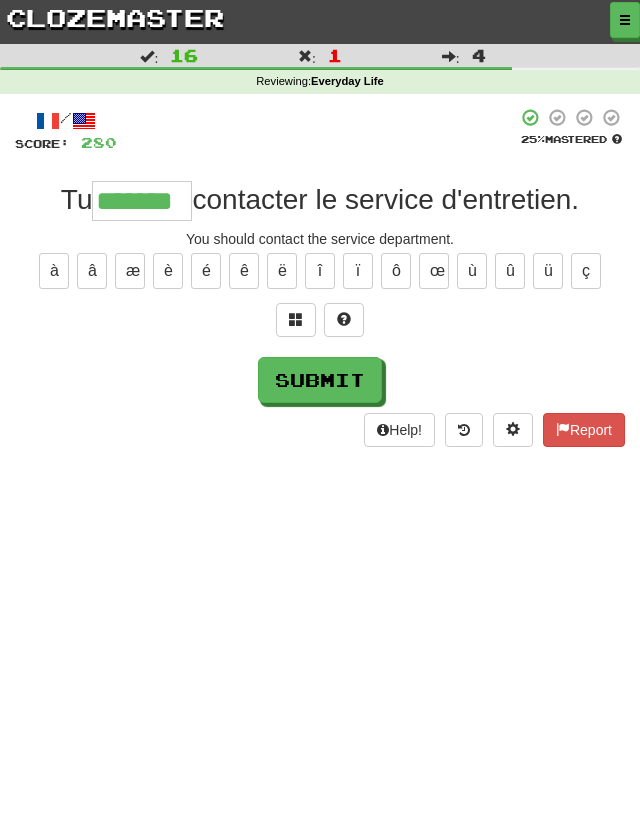 type on "*******" 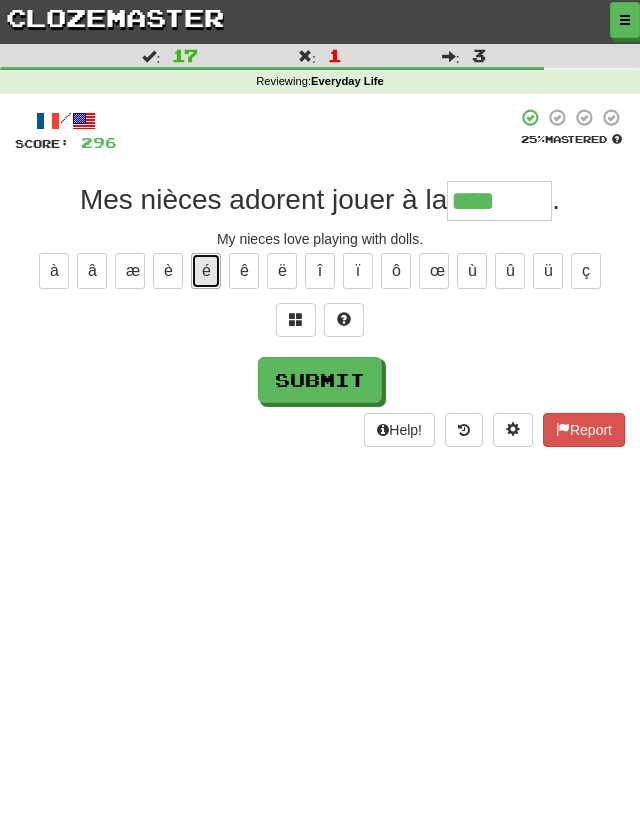 click on "é" at bounding box center [206, 271] 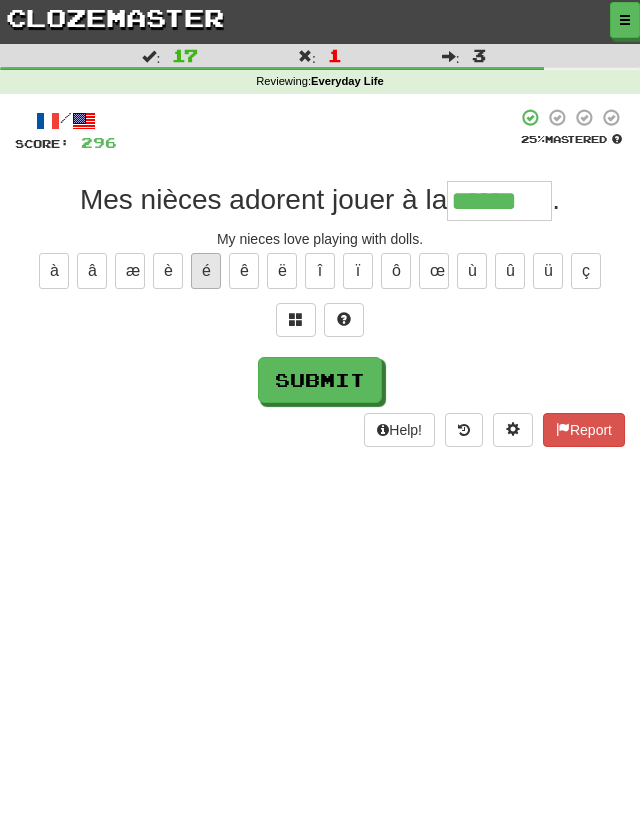 type on "******" 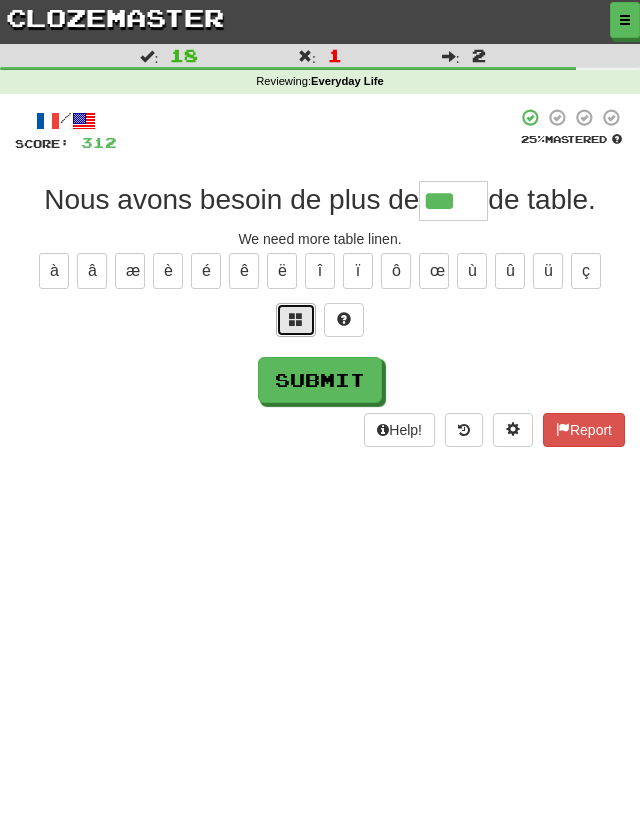 click at bounding box center (296, 320) 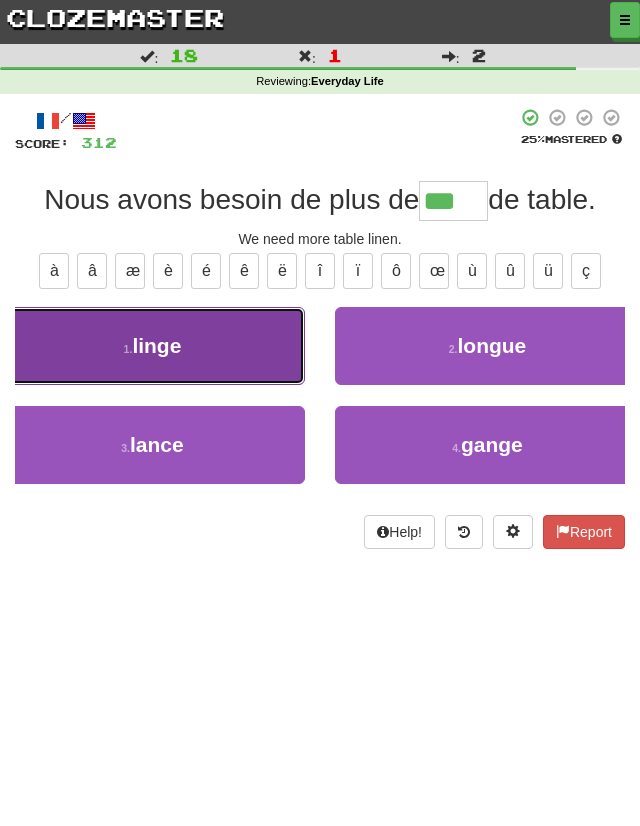 click on "1 .  linge" at bounding box center [152, 346] 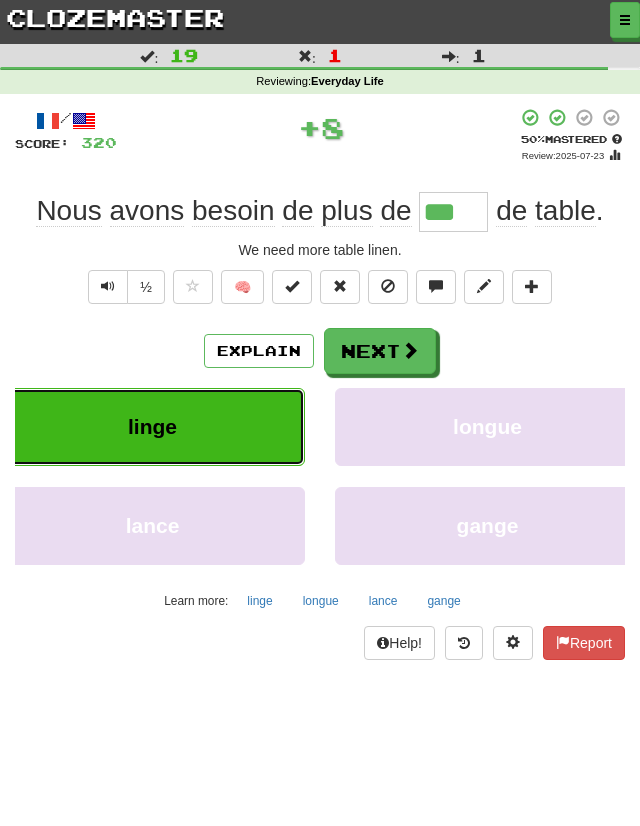 type on "*****" 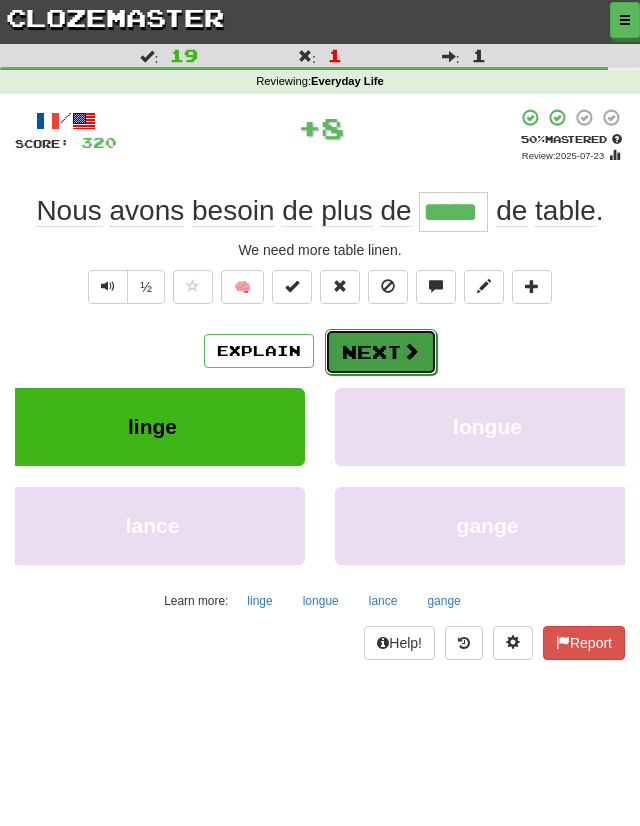 click on "Next" at bounding box center (381, 352) 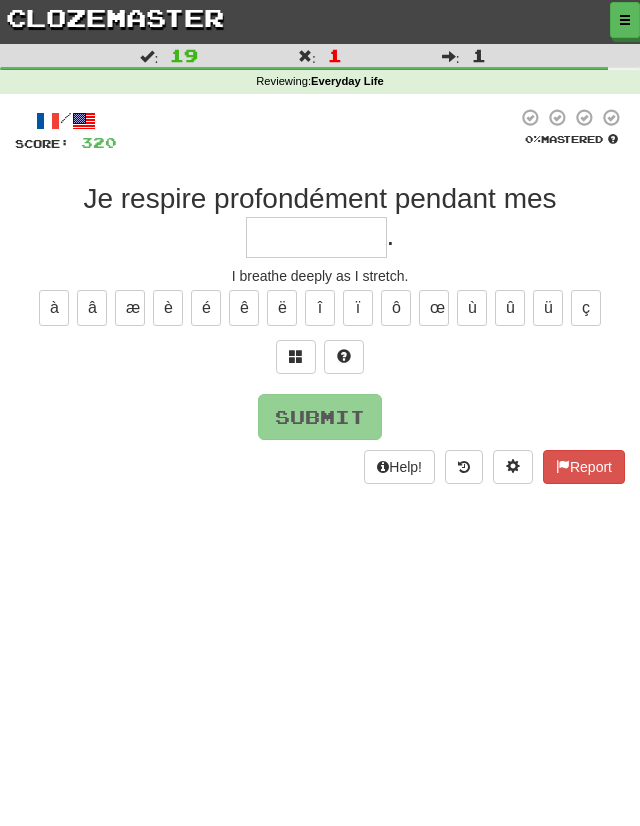 type on "*" 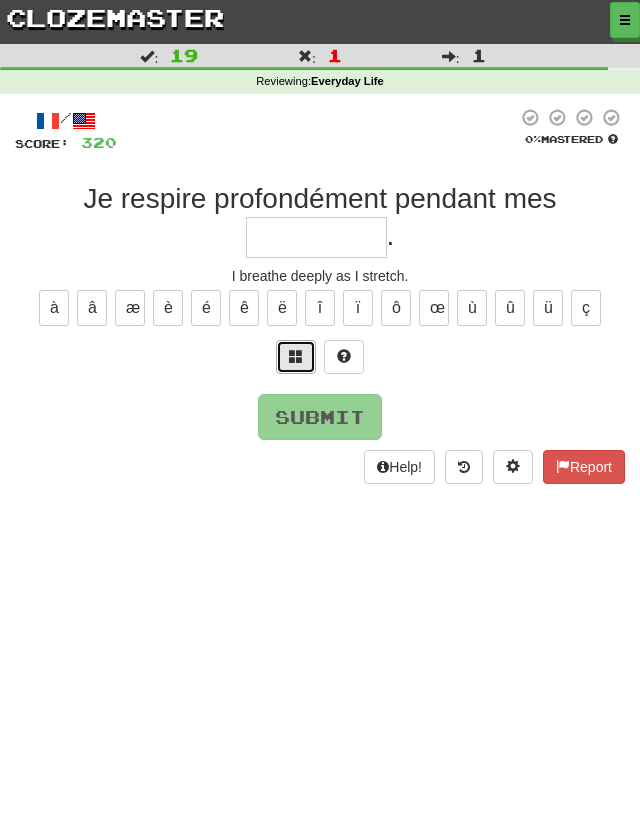 click at bounding box center (296, 357) 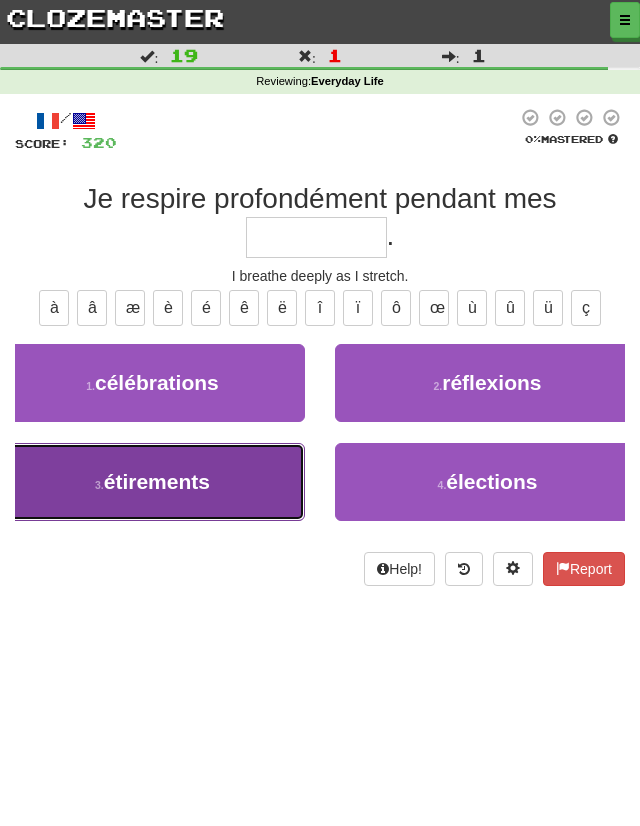 click on "3 .  étirements" at bounding box center (152, 482) 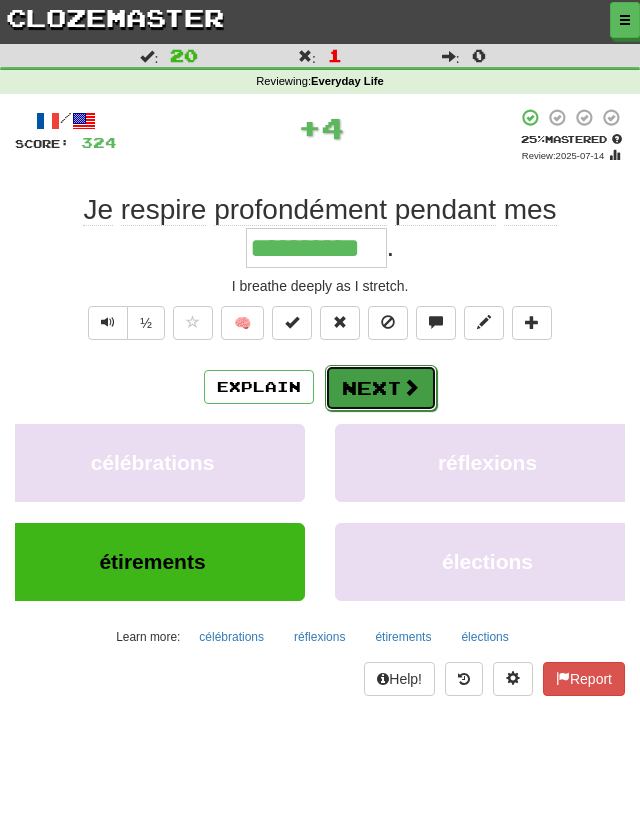 click on "Next" at bounding box center [381, 388] 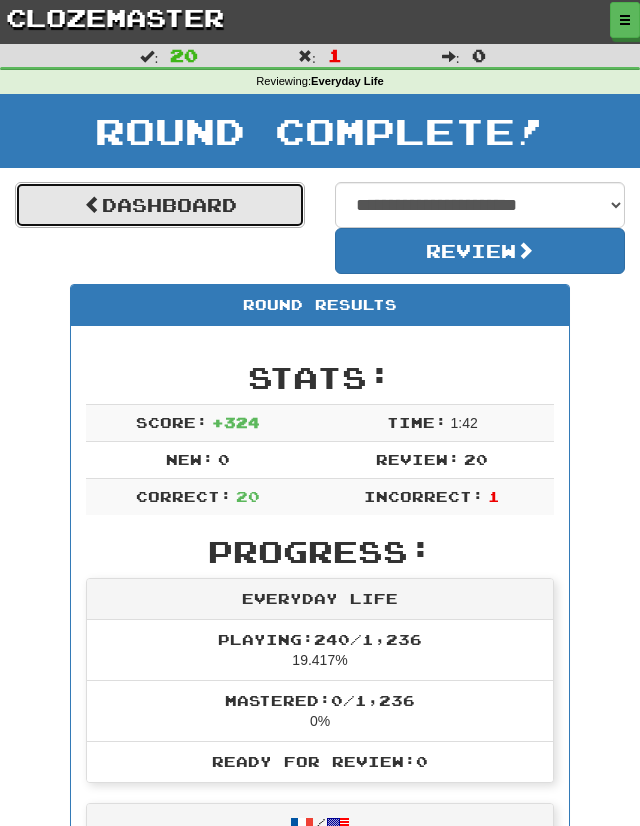 click on "Dashboard" at bounding box center (160, 205) 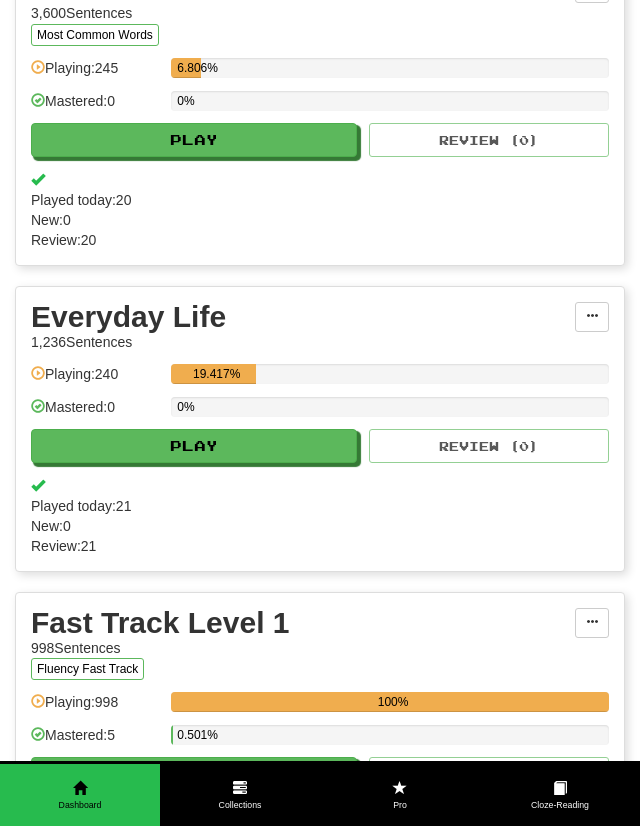 scroll, scrollTop: 999, scrollLeft: 0, axis: vertical 